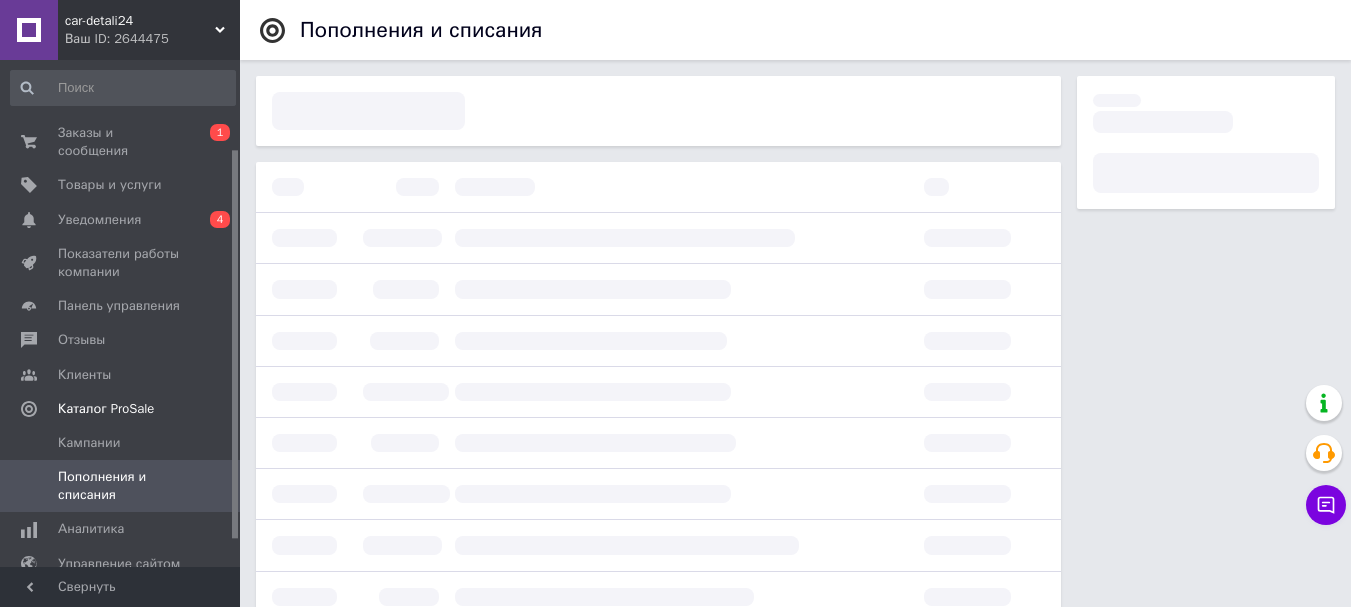 scroll, scrollTop: 0, scrollLeft: 0, axis: both 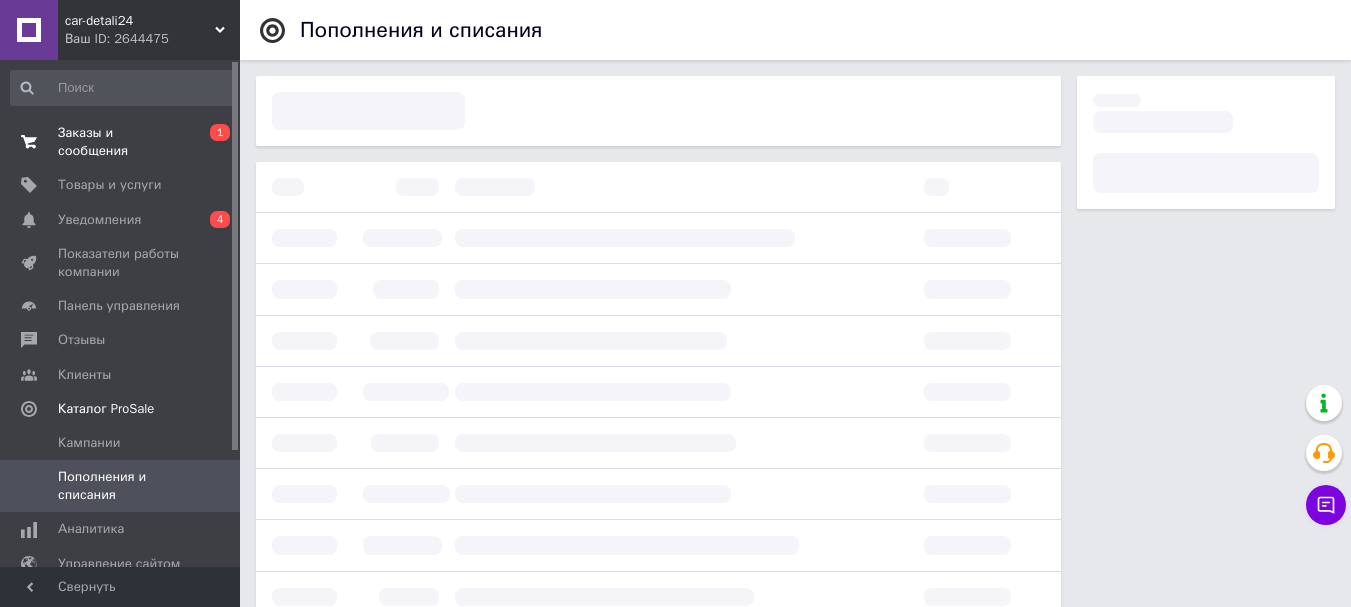 click on "Заказы и сообщения 0 1" at bounding box center (123, 142) 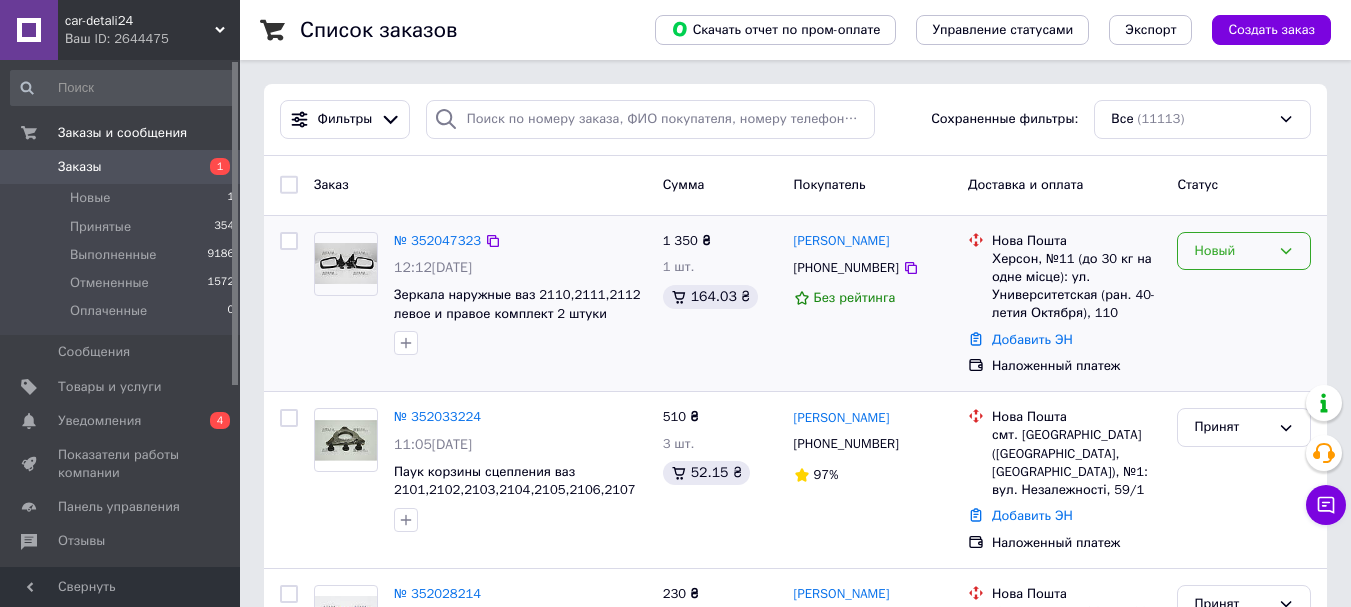 click 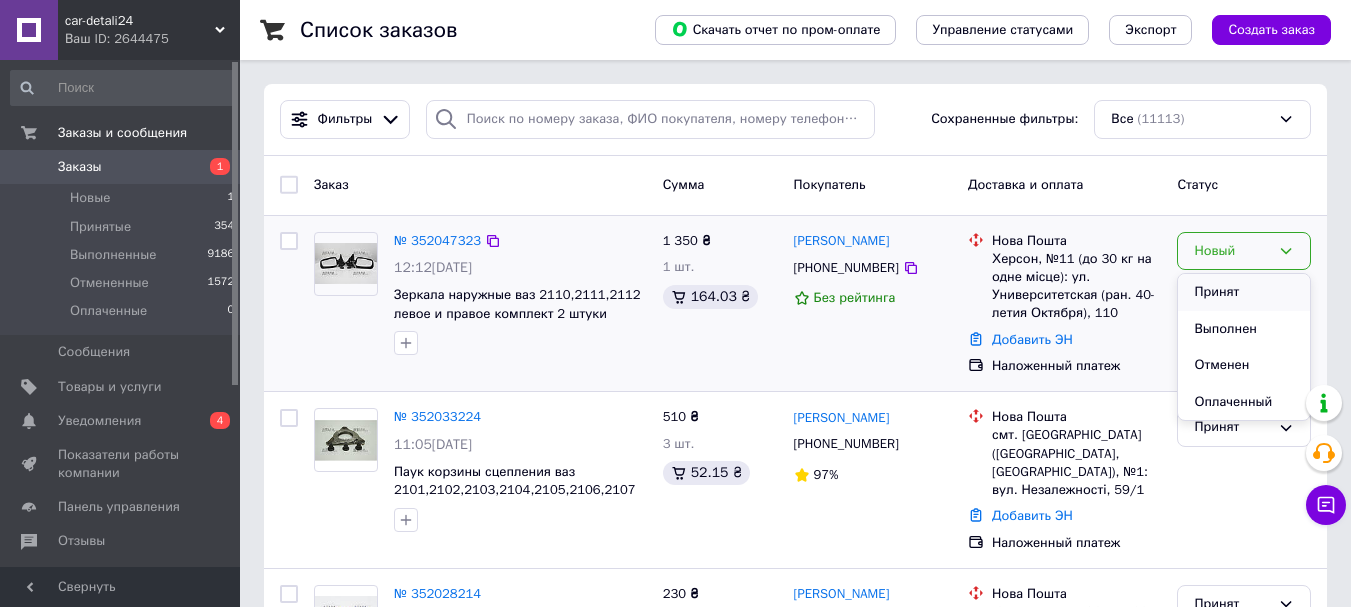 click on "Принят" at bounding box center (1244, 292) 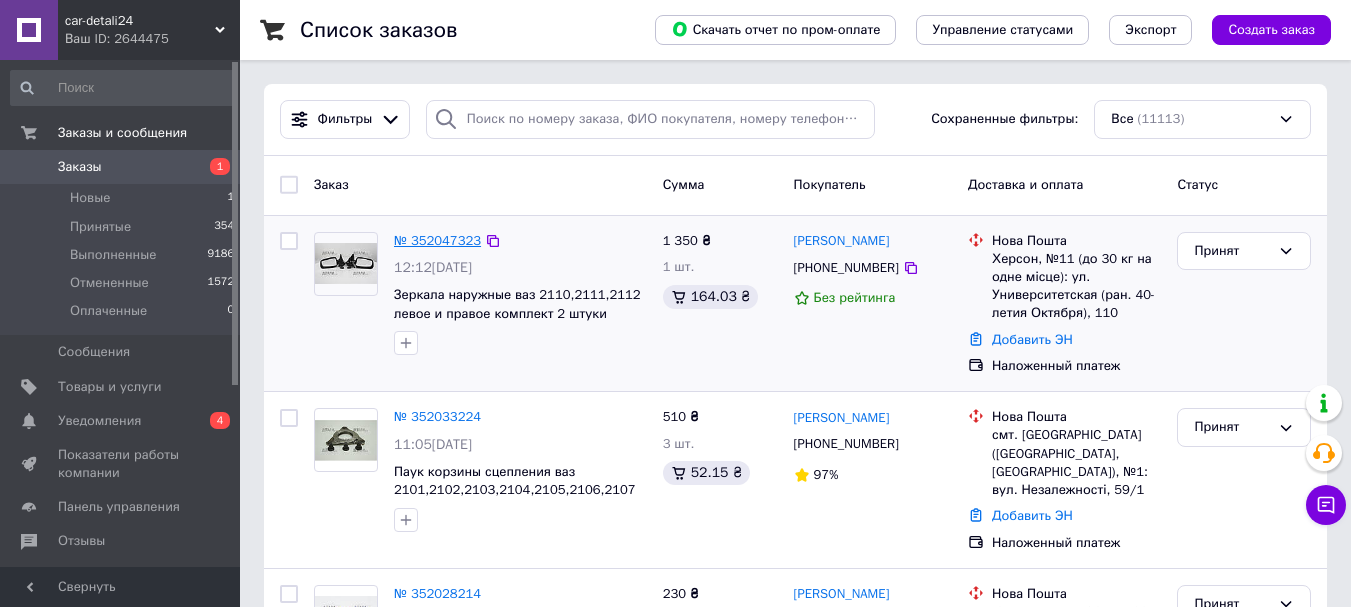click on "№ 352047323" at bounding box center (437, 240) 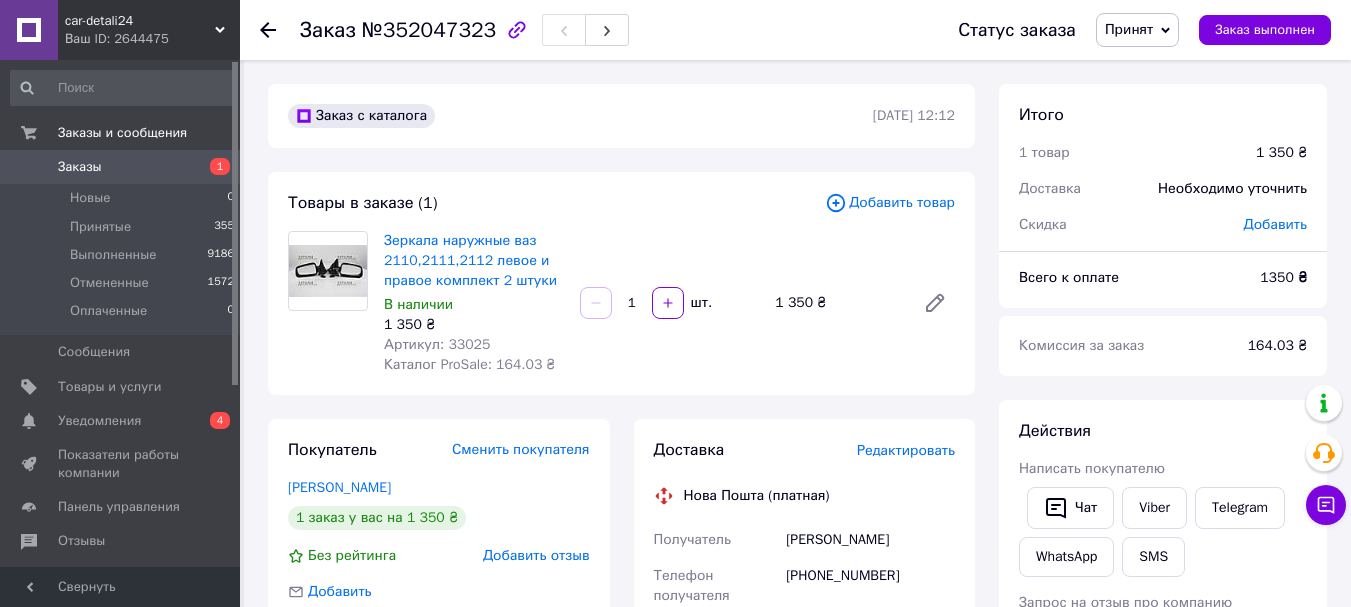 click on "Артикул: 33025" at bounding box center [437, 344] 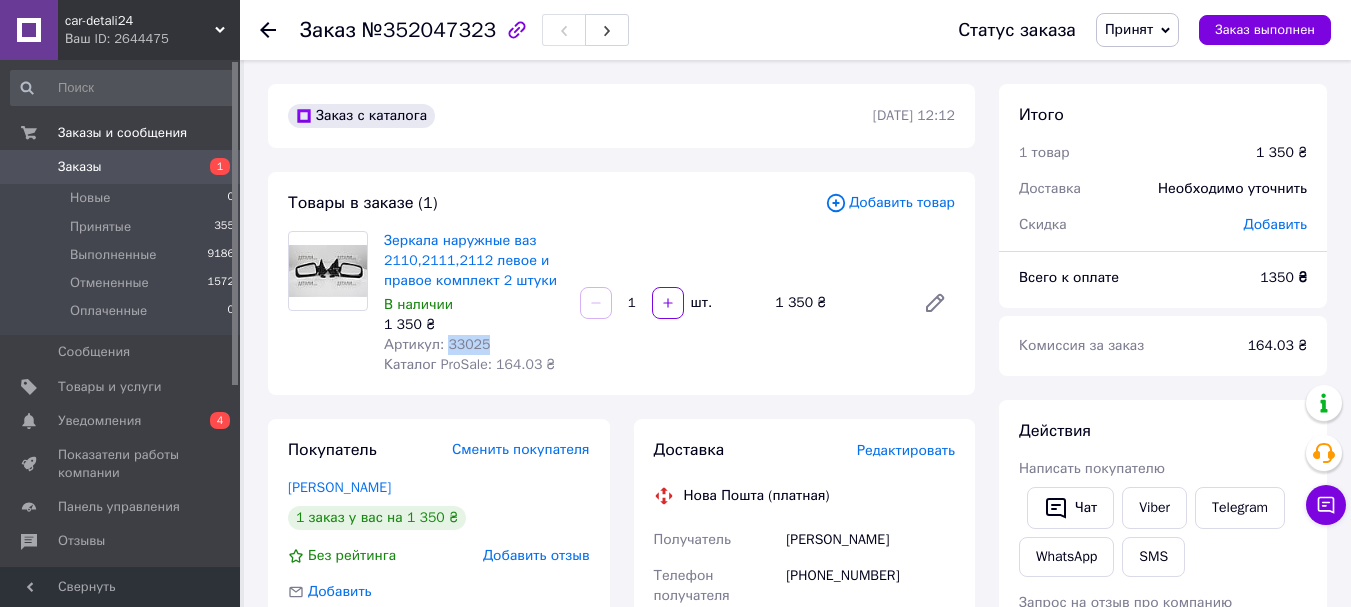 click on "Артикул: 33025" at bounding box center (437, 344) 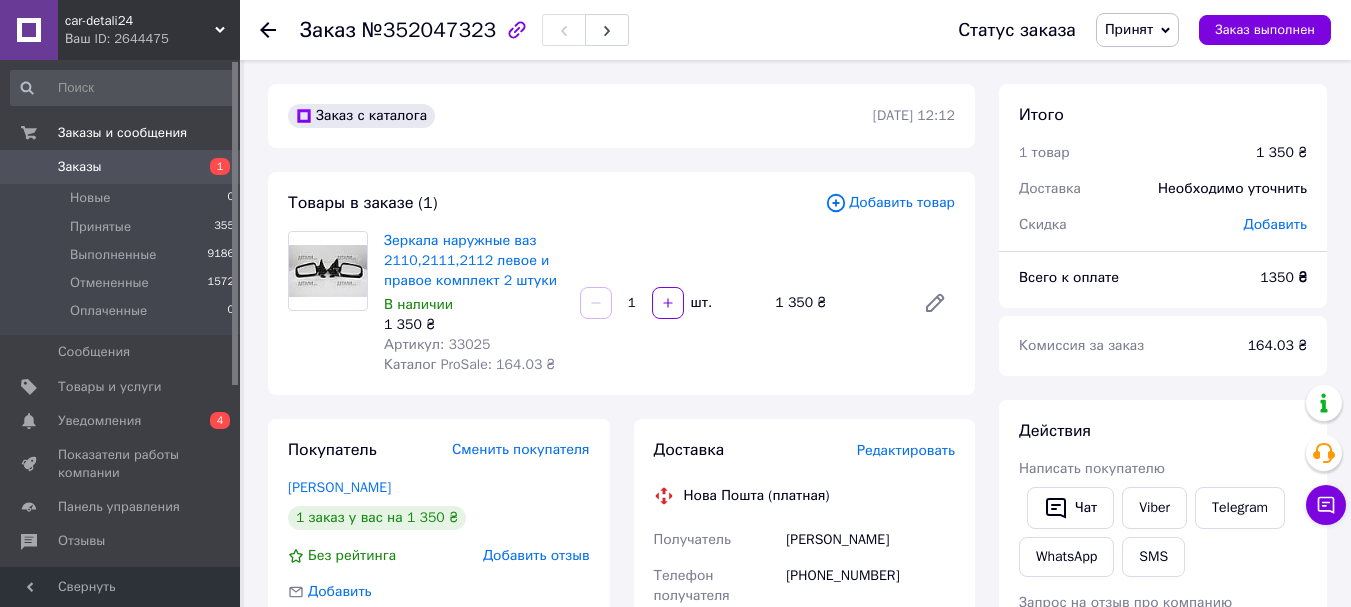 click 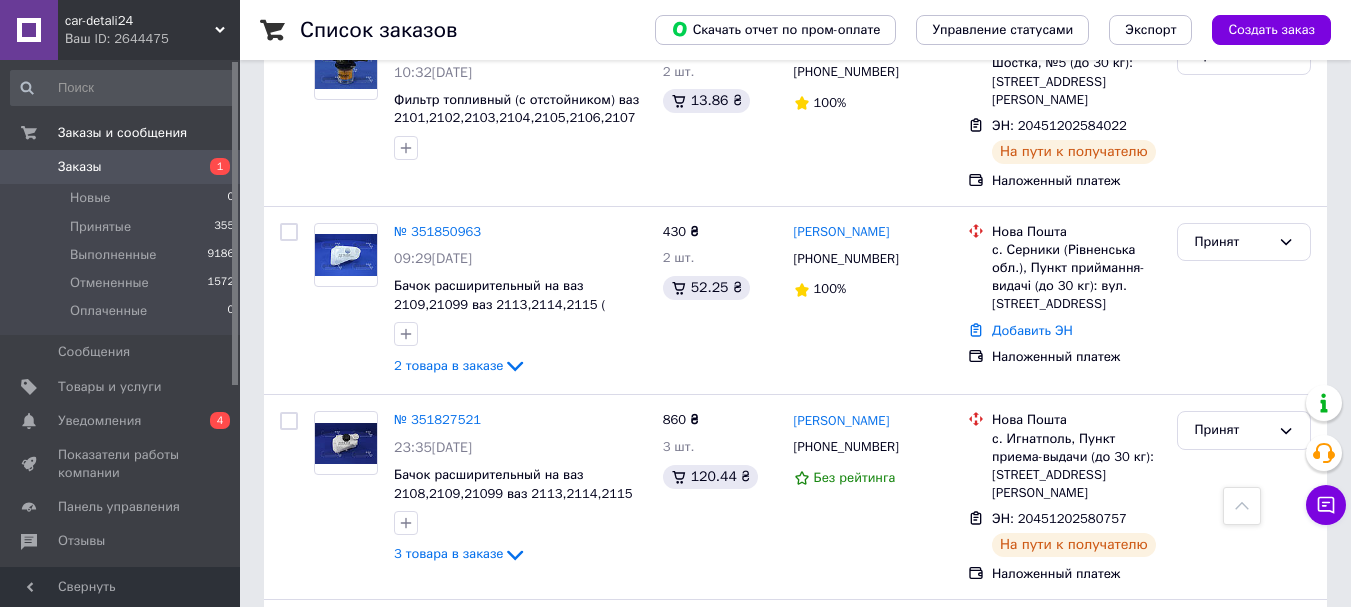 scroll, scrollTop: 3279, scrollLeft: 0, axis: vertical 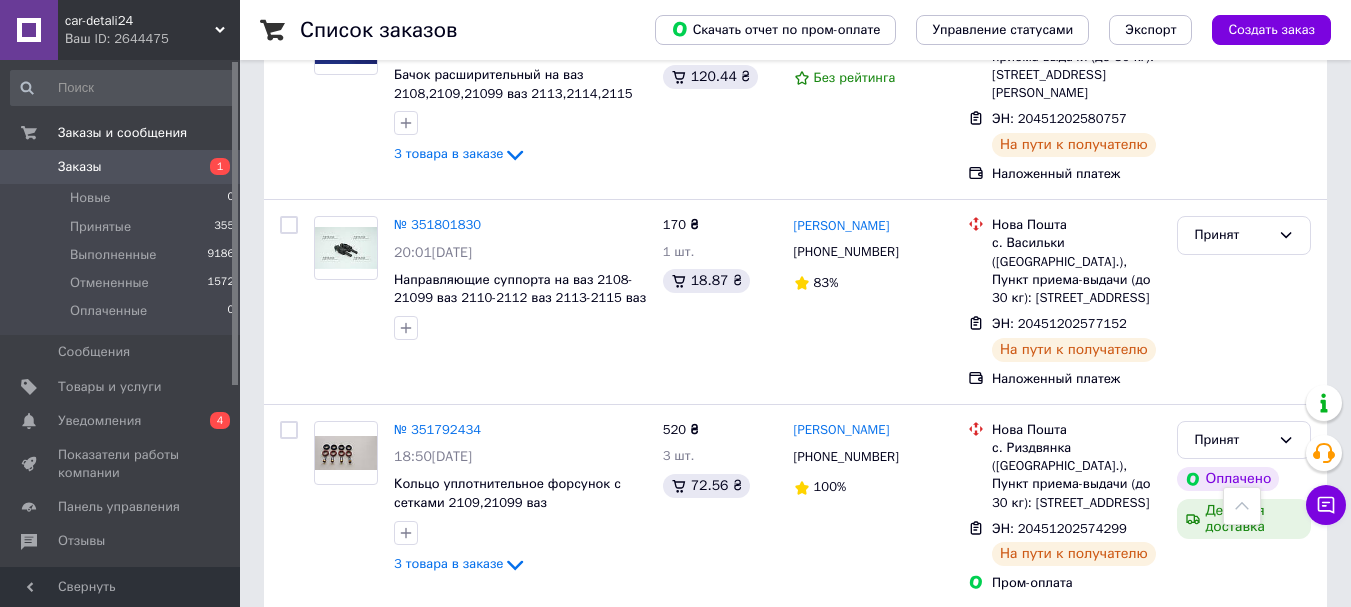 click on "2" at bounding box center [327, 654] 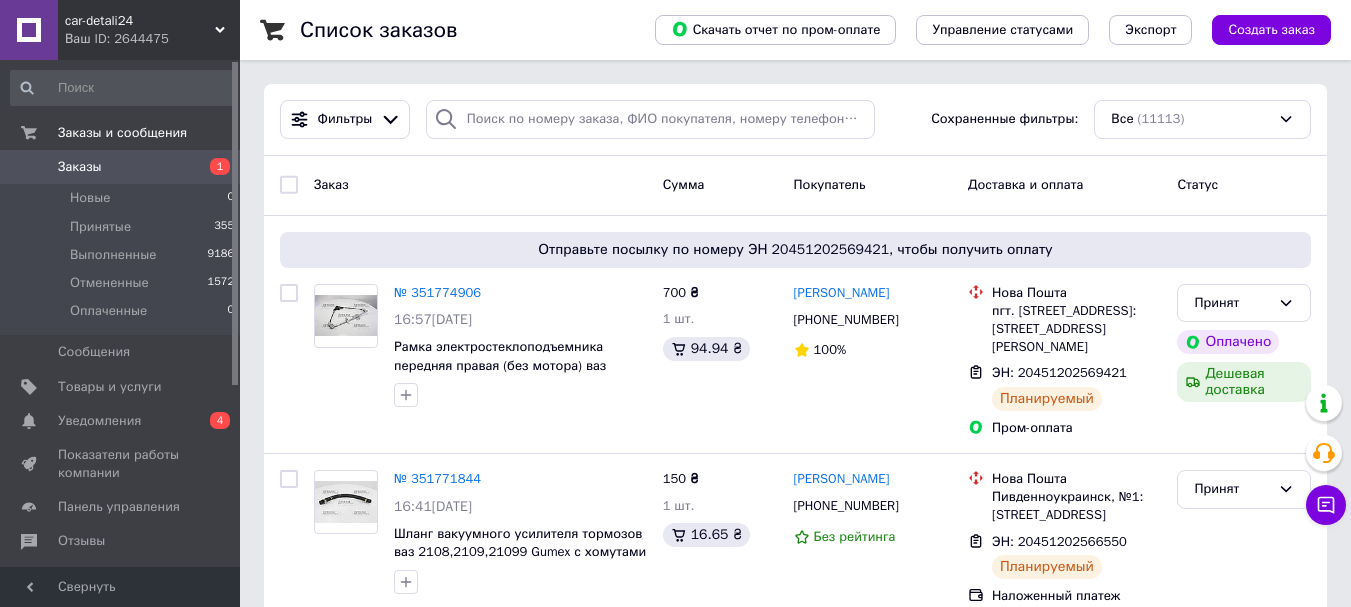 scroll, scrollTop: 400, scrollLeft: 0, axis: vertical 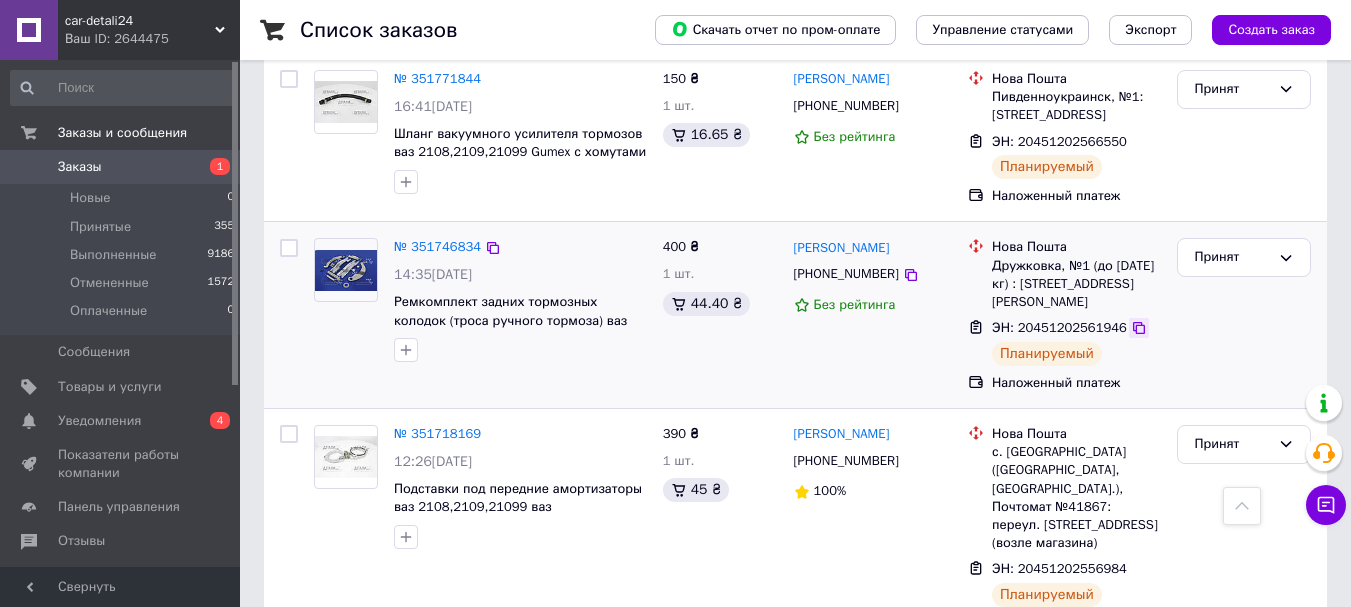click 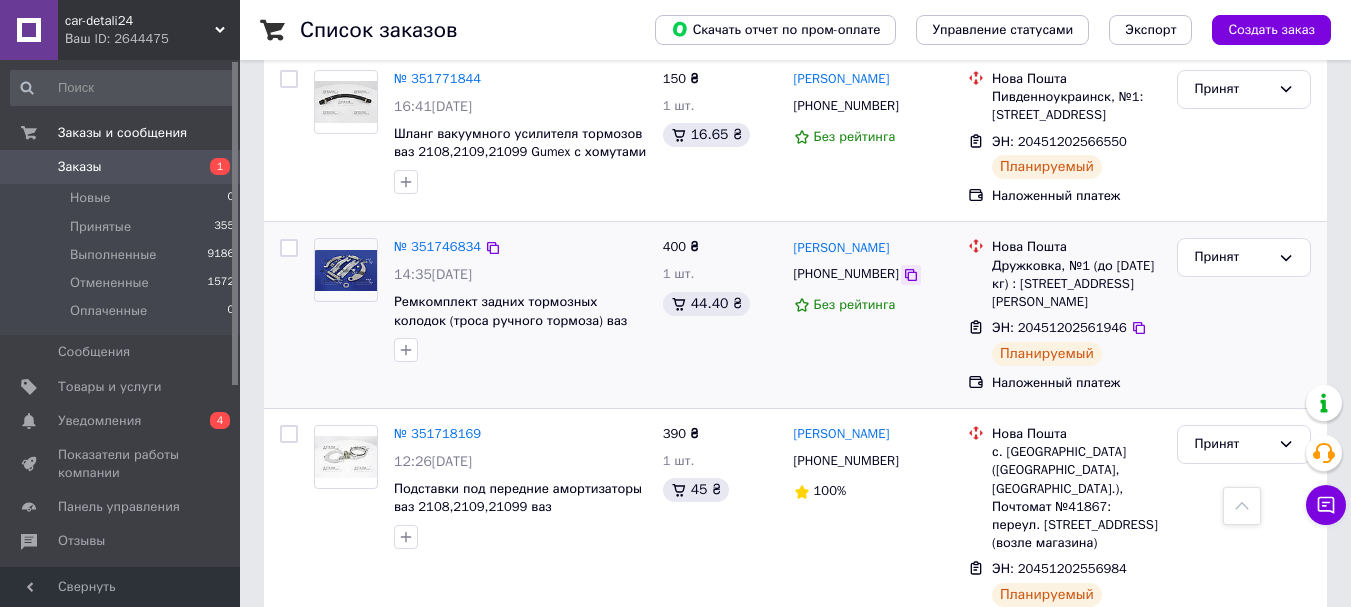 click 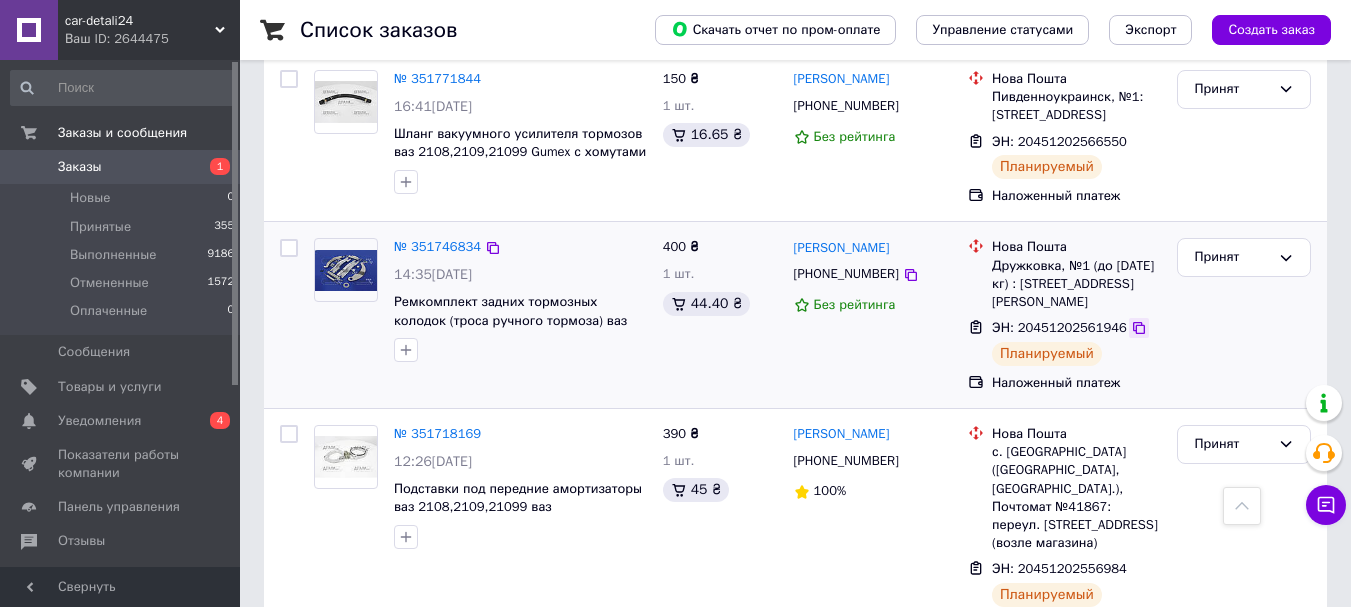 click 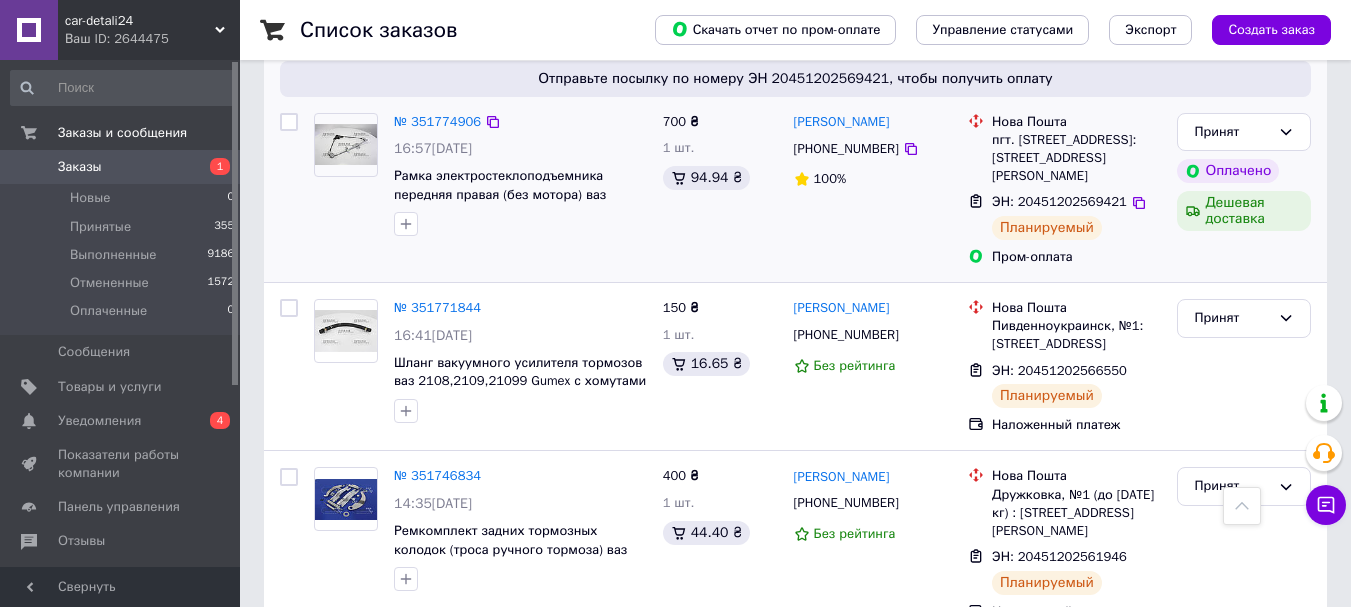 scroll, scrollTop: 0, scrollLeft: 0, axis: both 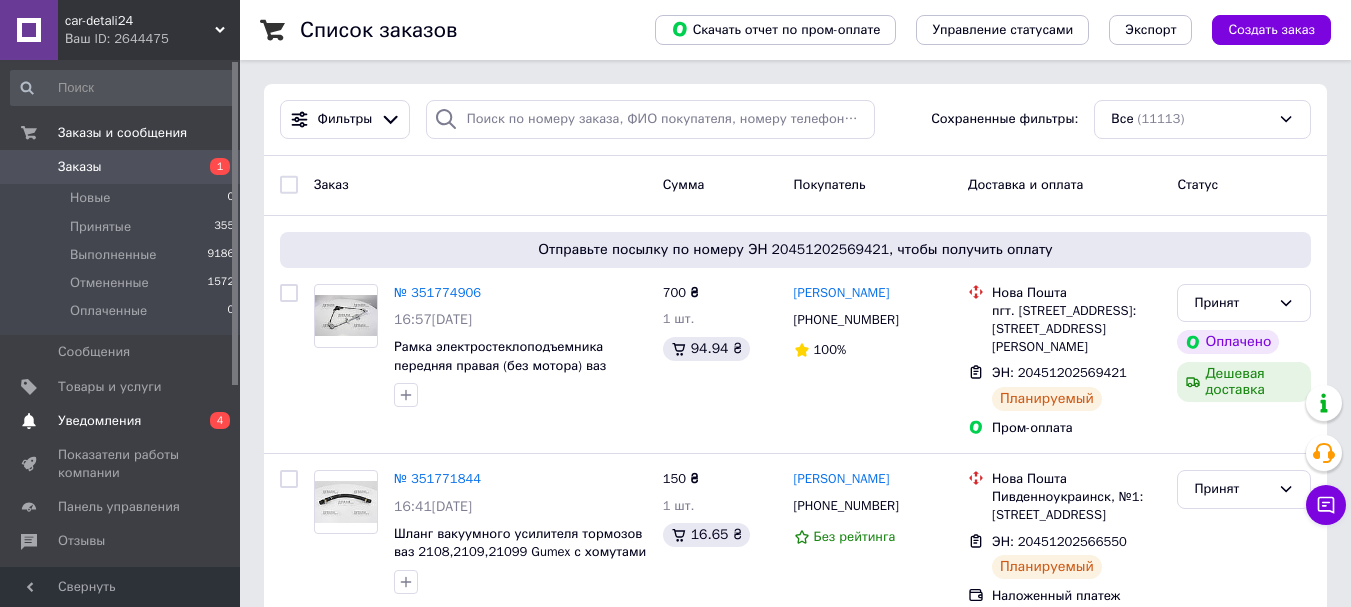 click on "Уведомления" at bounding box center [99, 421] 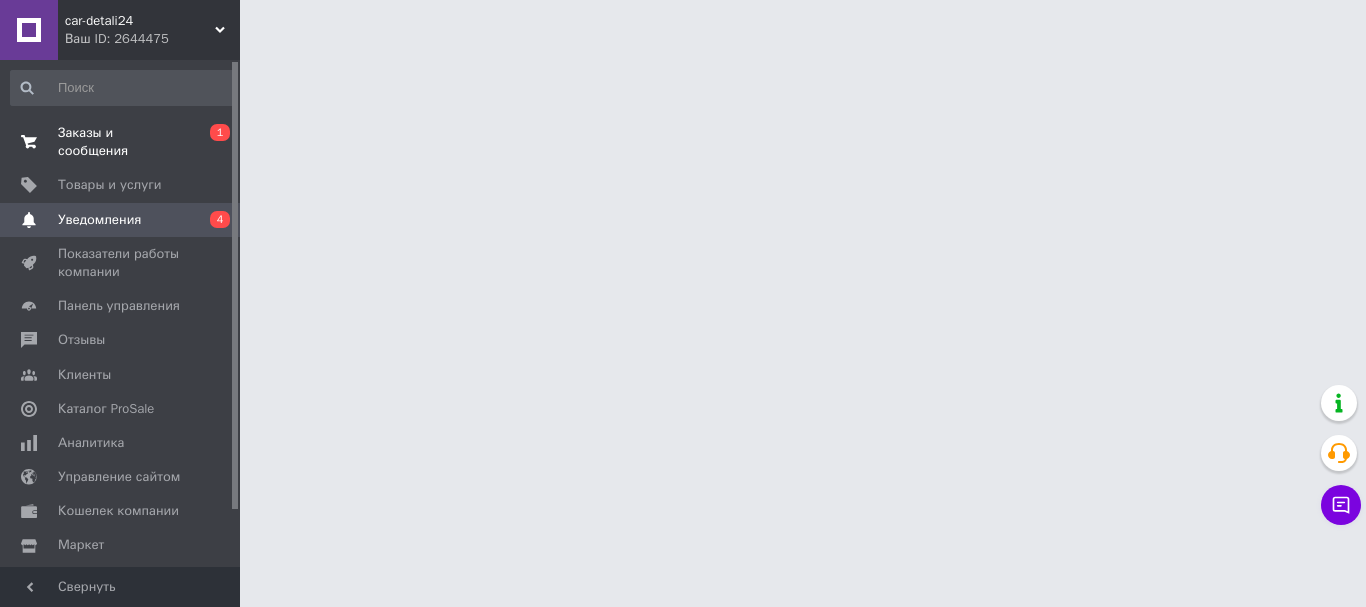 click on "Заказы и сообщения" at bounding box center [121, 142] 